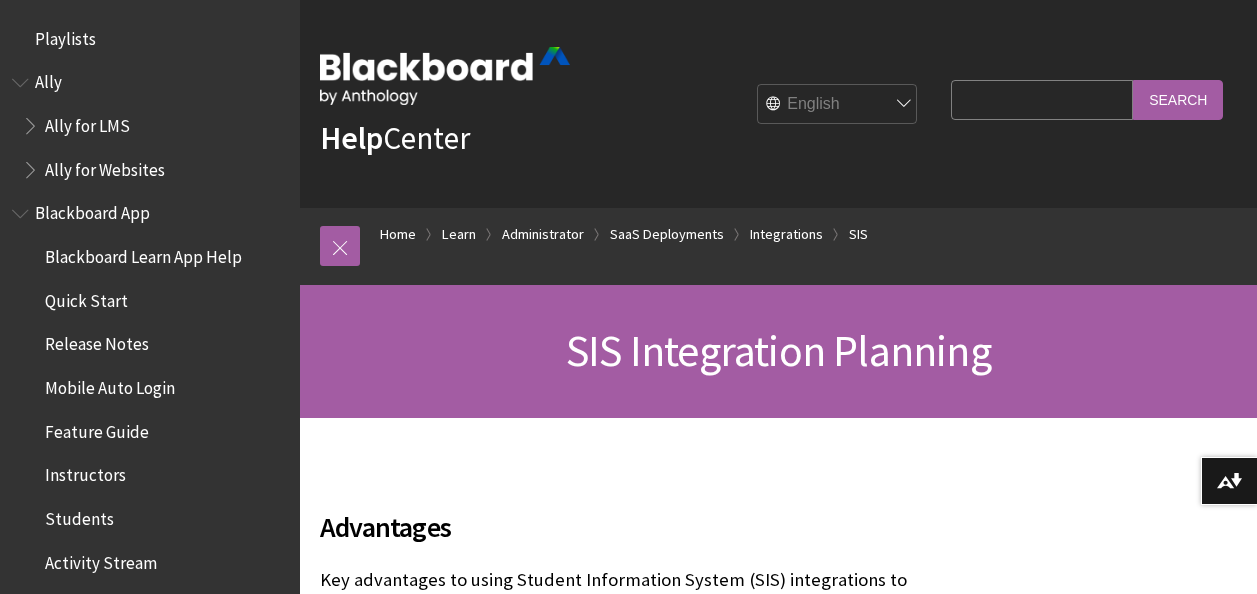 scroll, scrollTop: 523, scrollLeft: 0, axis: vertical 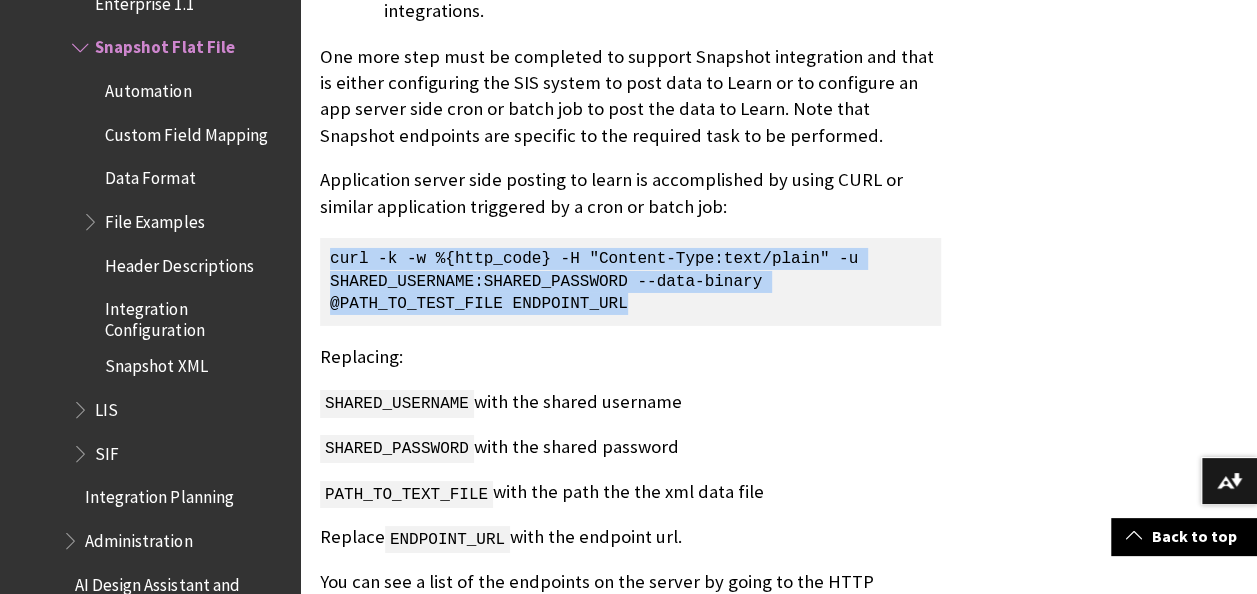 drag, startPoint x: 332, startPoint y: 226, endPoint x: 658, endPoint y: 264, distance: 328.20724 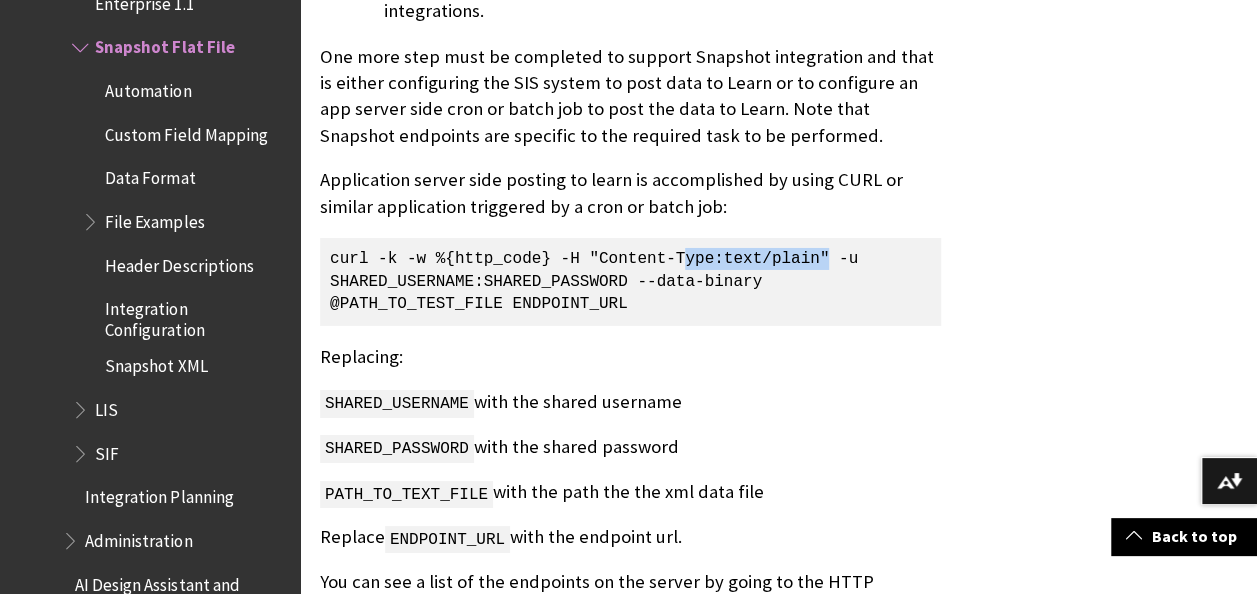 drag, startPoint x: 835, startPoint y: 223, endPoint x: 687, endPoint y: 235, distance: 148.48569 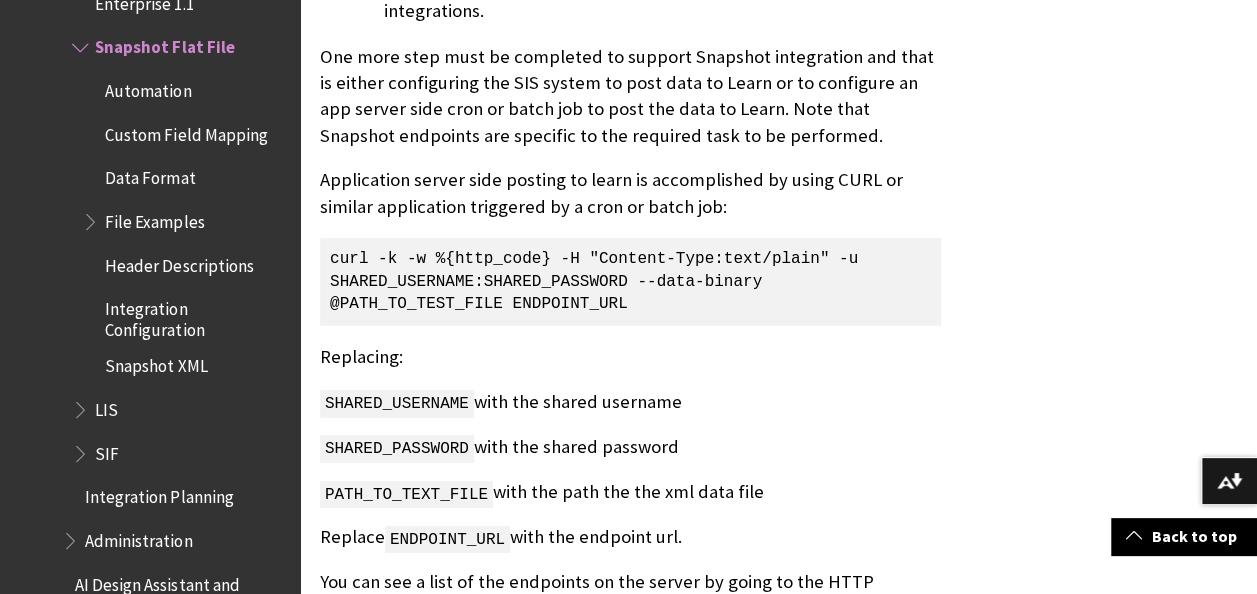 drag, startPoint x: 687, startPoint y: 235, endPoint x: 552, endPoint y: 250, distance: 135.83078 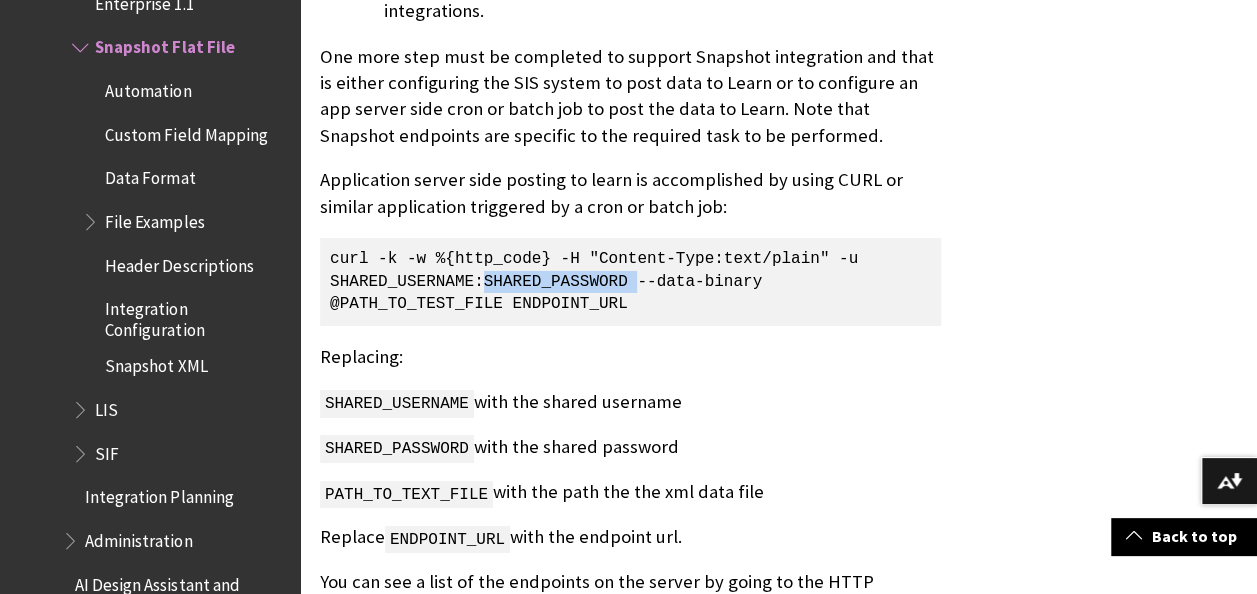 click on "curl -k -w %{http_code} -H "Content-Type:text/plain" -u SHARED_USERNAME:SHARED_PASSWORD --data-binary @PATH_TO_TEST_FILE ENDPOINT_URL" at bounding box center (630, 281) 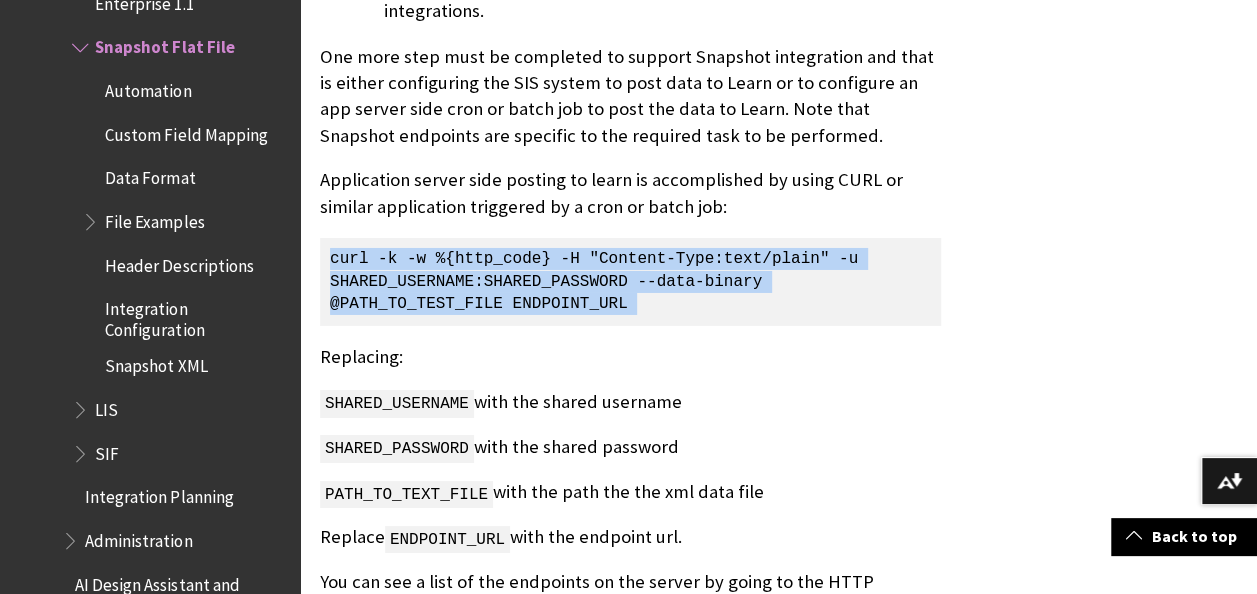click on "curl -k -w %{http_code} -H "Content-Type:text/plain" -u SHARED_USERNAME:SHARED_PASSWORD --data-binary @PATH_TO_TEST_FILE ENDPOINT_URL" at bounding box center [630, 281] 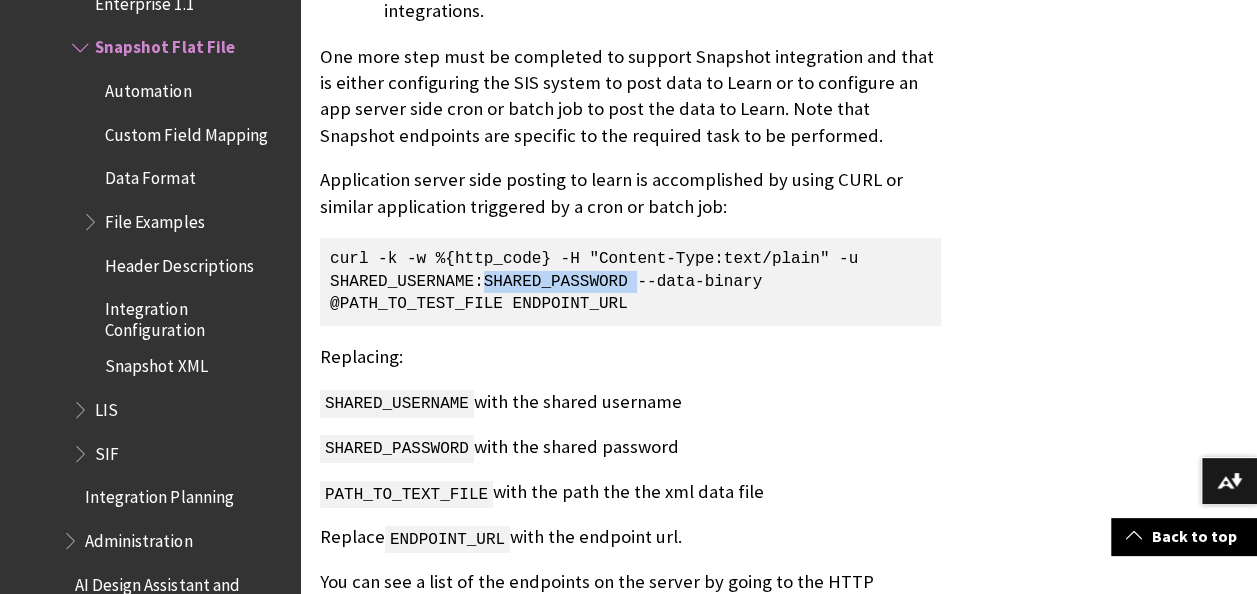 click on "curl -k -w %{http_code} -H "Content-Type:text/plain" -u SHARED_USERNAME:SHARED_PASSWORD --data-binary @PATH_TO_TEST_FILE ENDPOINT_URL" at bounding box center (630, 281) 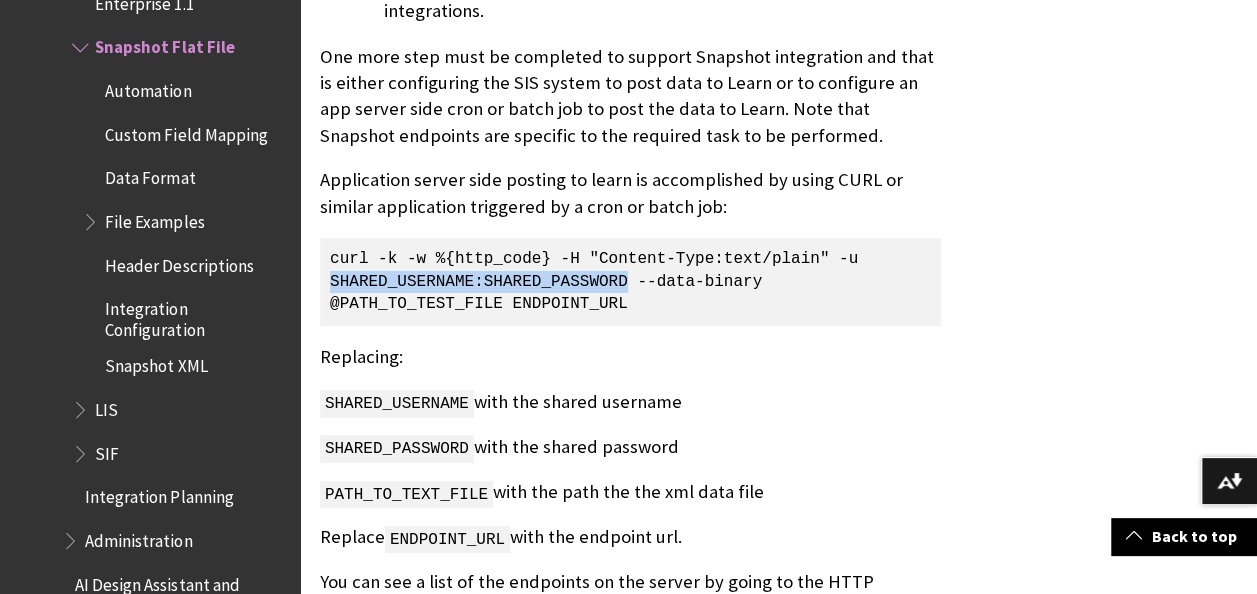drag, startPoint x: 330, startPoint y: 245, endPoint x: 626, endPoint y: 256, distance: 296.2043 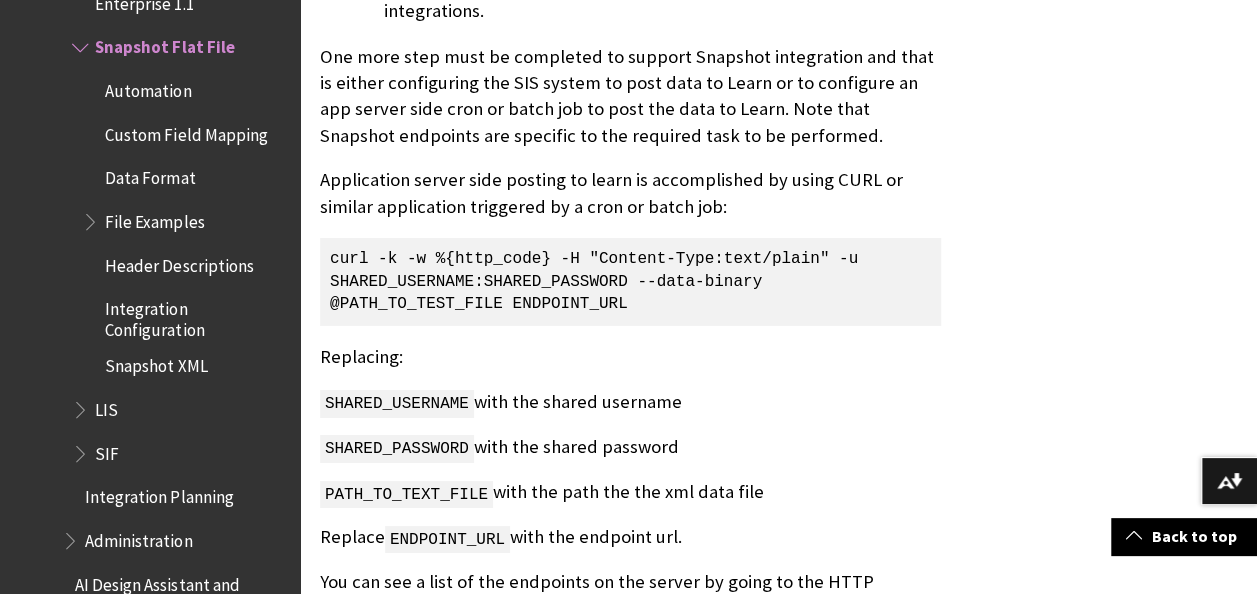 drag, startPoint x: 626, startPoint y: 256, endPoint x: 479, endPoint y: 272, distance: 147.86818 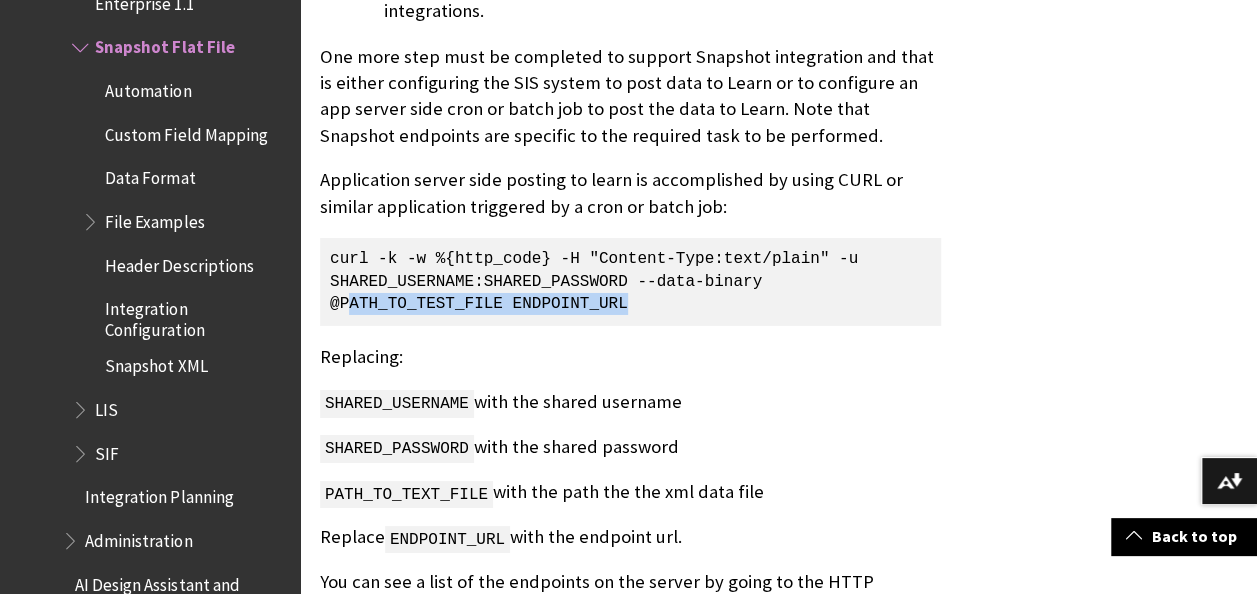 drag, startPoint x: 345, startPoint y: 274, endPoint x: 640, endPoint y: 276, distance: 295.00677 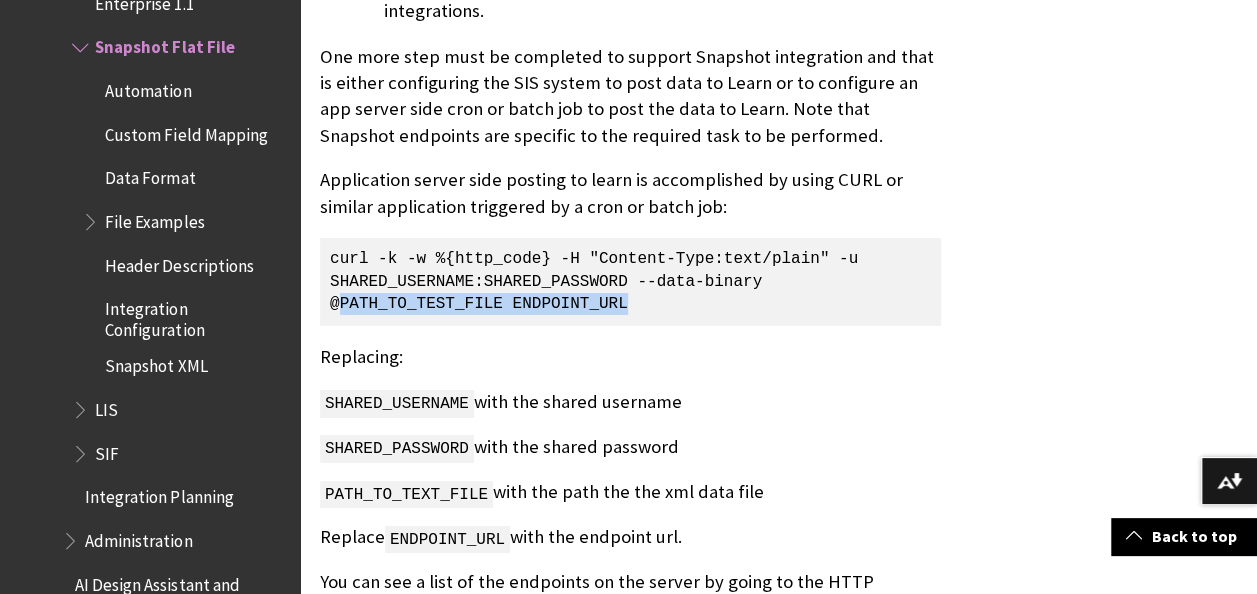 drag, startPoint x: 340, startPoint y: 272, endPoint x: 662, endPoint y: 273, distance: 322.00156 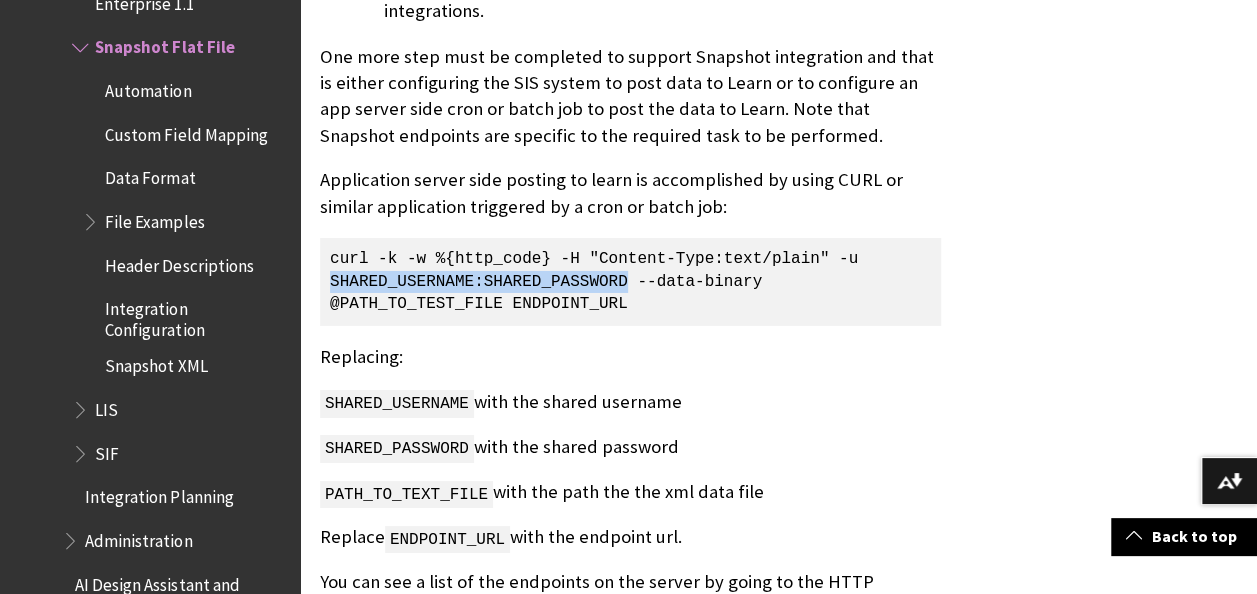 drag, startPoint x: 331, startPoint y: 250, endPoint x: 625, endPoint y: 253, distance: 294.01532 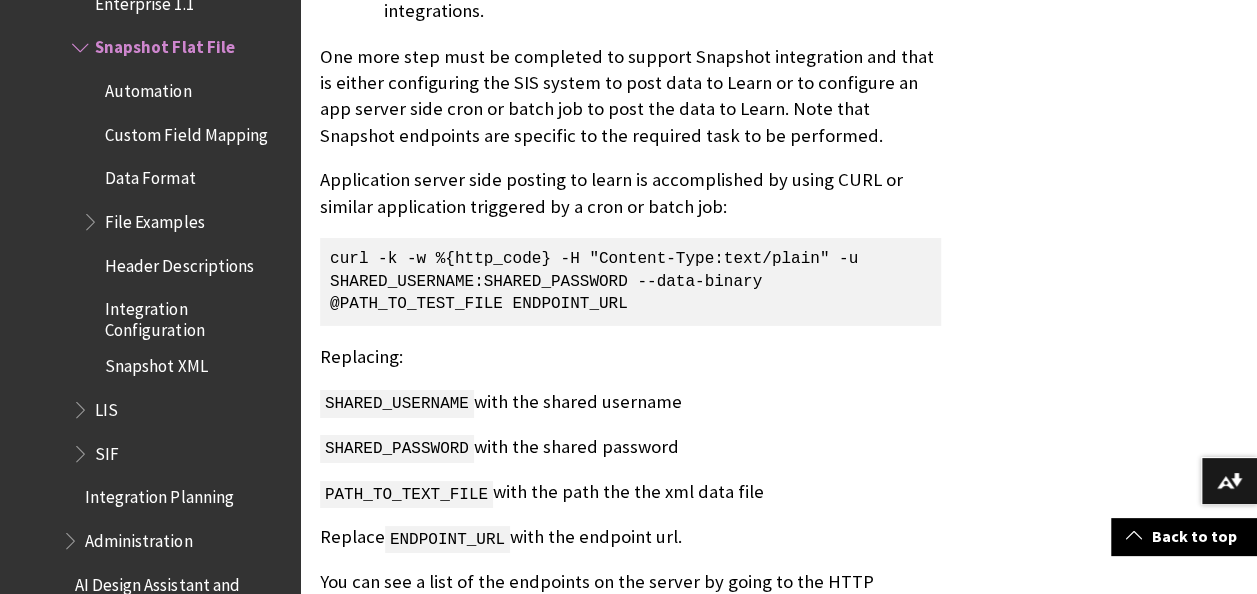 click on "curl -k -w %{http_code} -H "Content-Type:text/plain" -u SHARED_USERNAME:SHARED_PASSWORD --data-binary @PATH_TO_TEST_FILE ENDPOINT_URL" at bounding box center [630, 281] 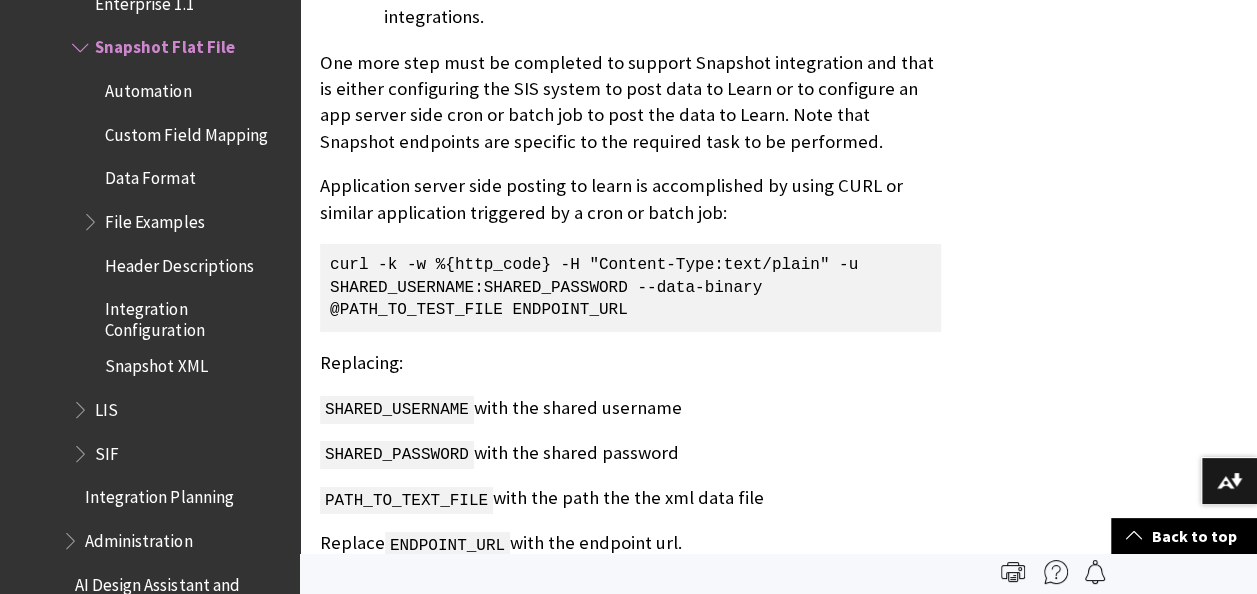 scroll, scrollTop: 3331, scrollLeft: 0, axis: vertical 